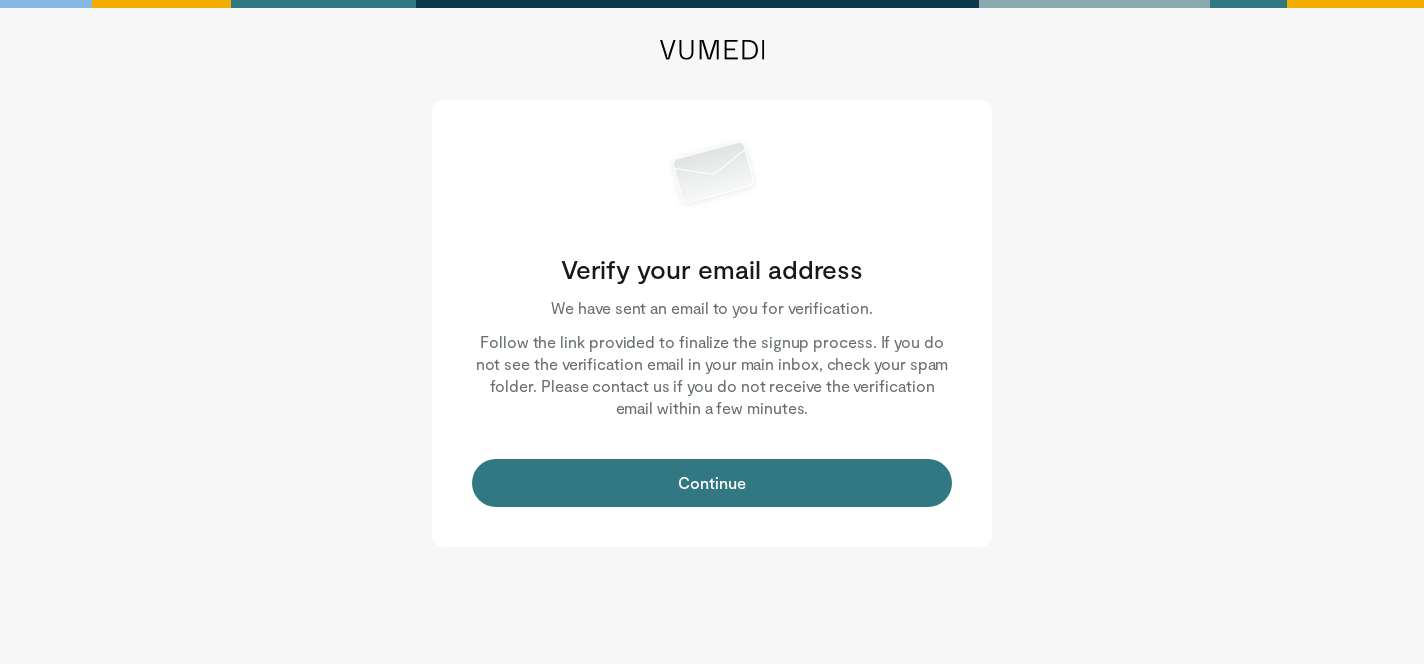 scroll, scrollTop: 0, scrollLeft: 0, axis: both 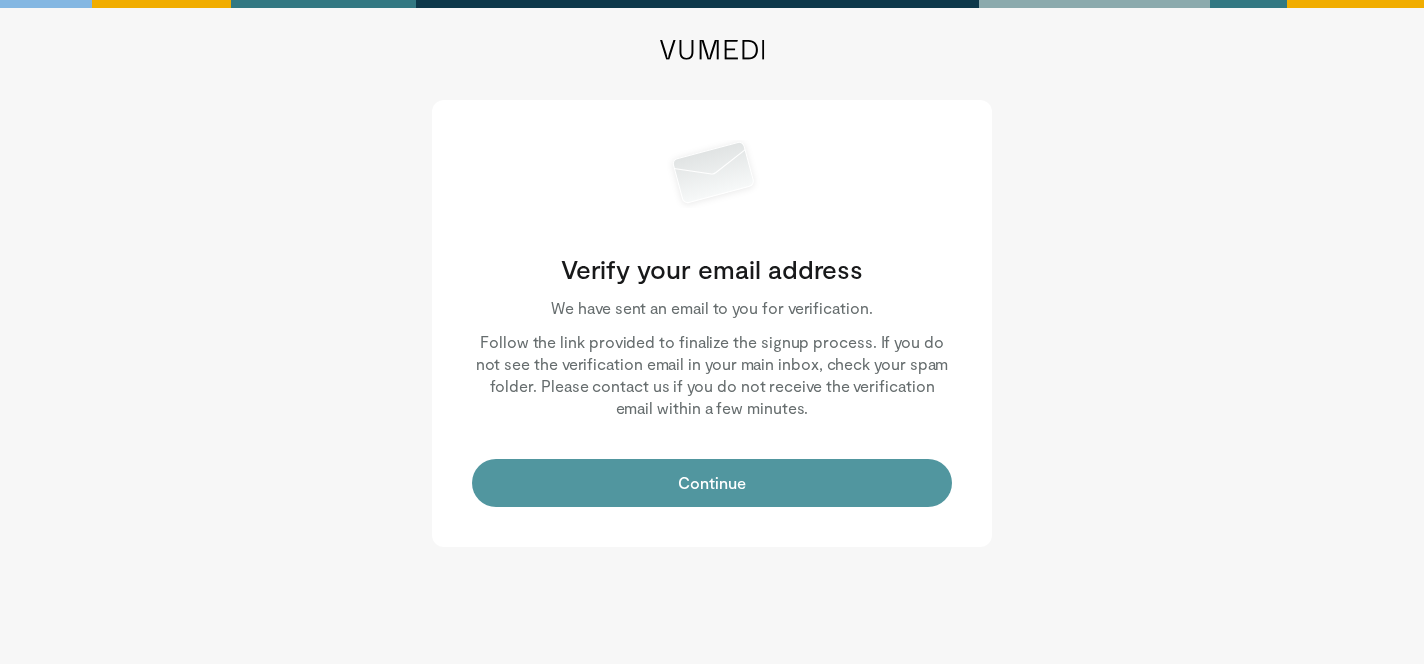 click on "Continue" at bounding box center [712, 483] 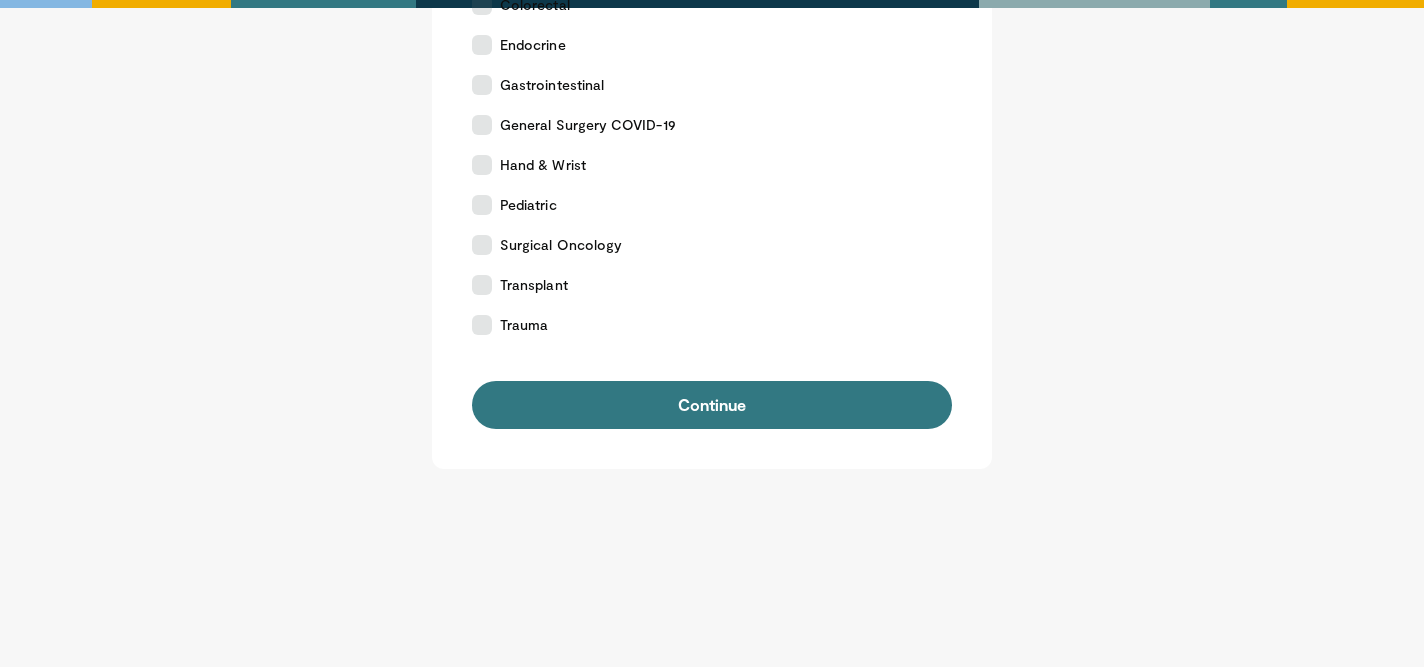 scroll, scrollTop: 611, scrollLeft: 0, axis: vertical 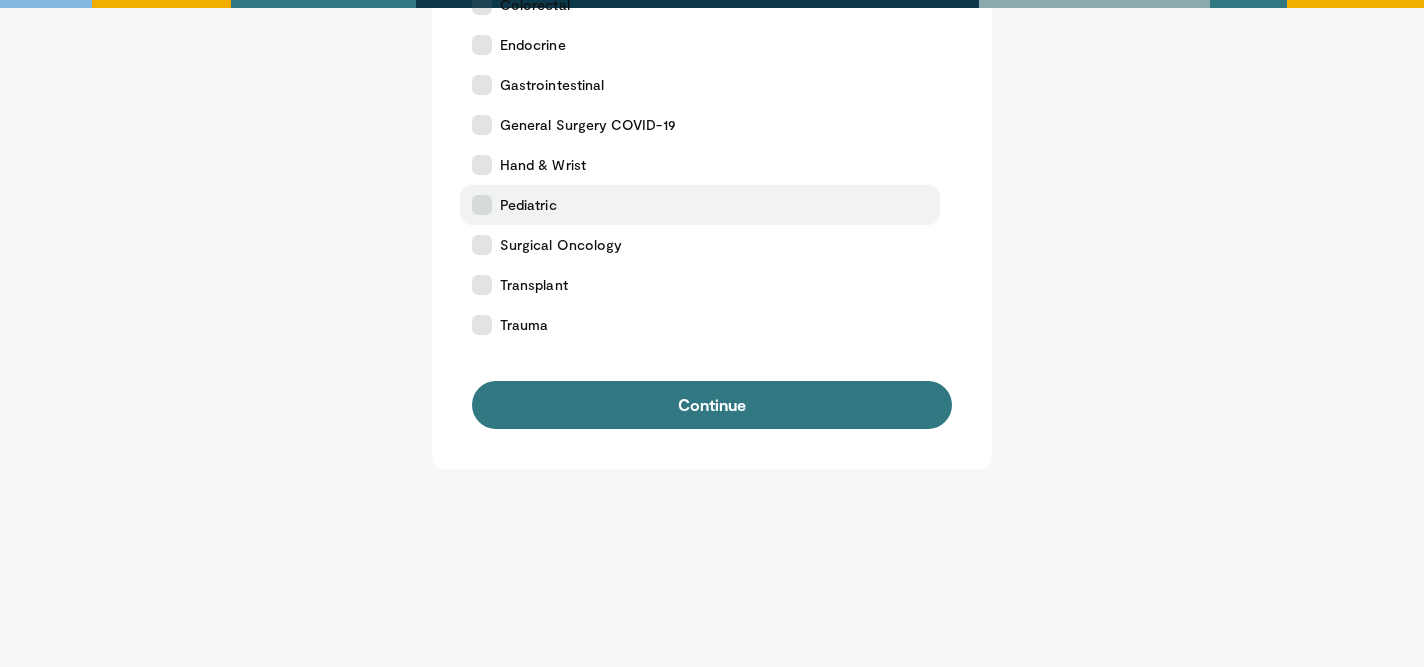 click at bounding box center [482, 205] 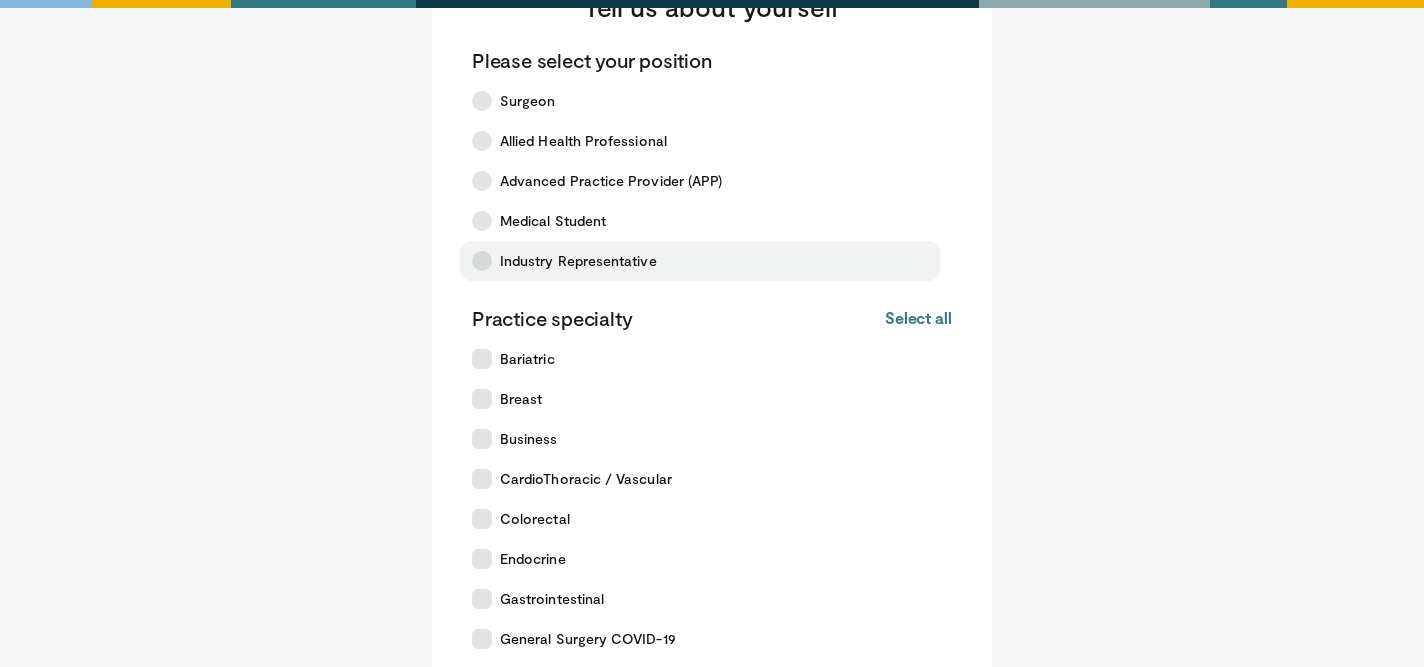 scroll, scrollTop: 95, scrollLeft: 0, axis: vertical 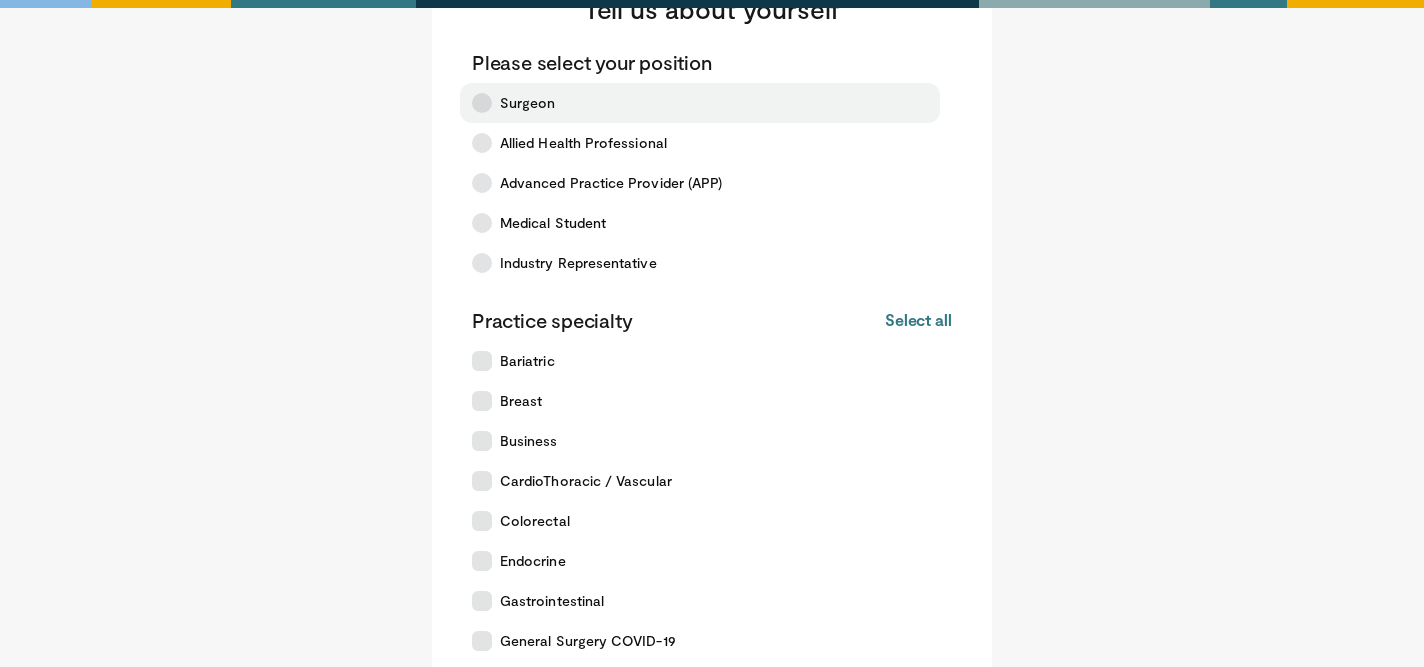 click at bounding box center [482, 103] 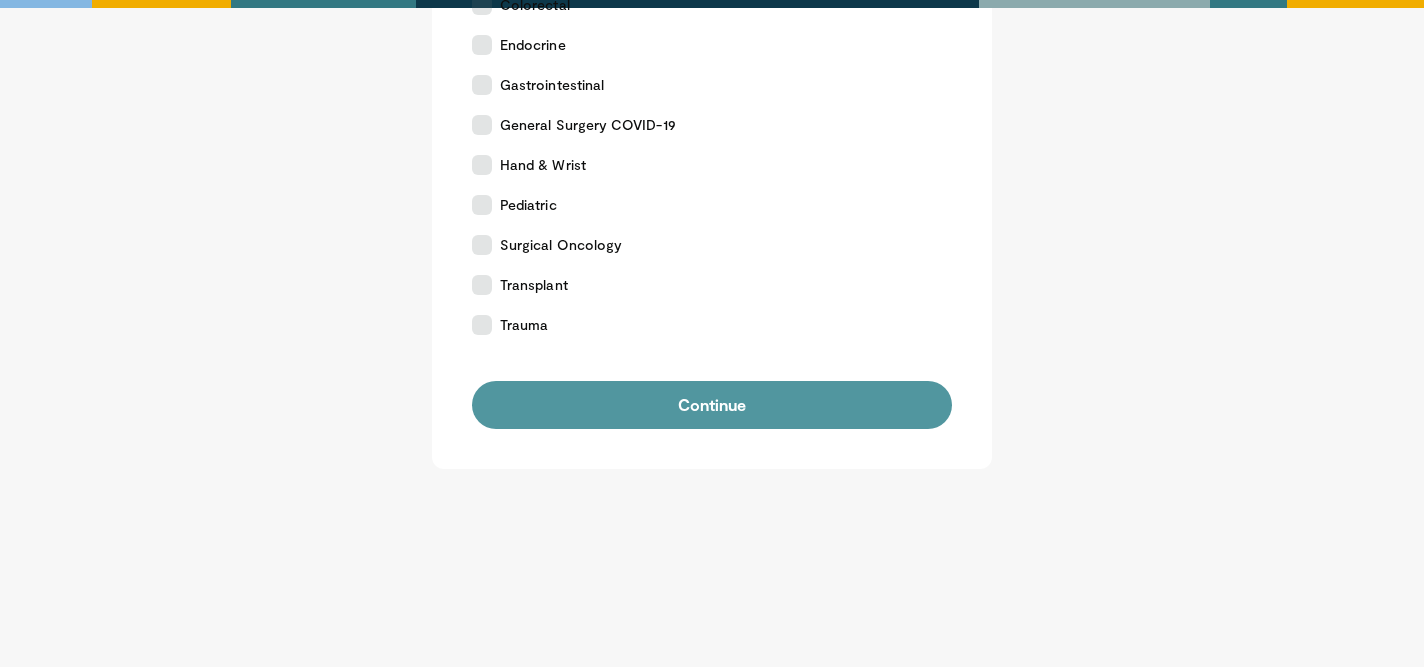 scroll, scrollTop: 611, scrollLeft: 0, axis: vertical 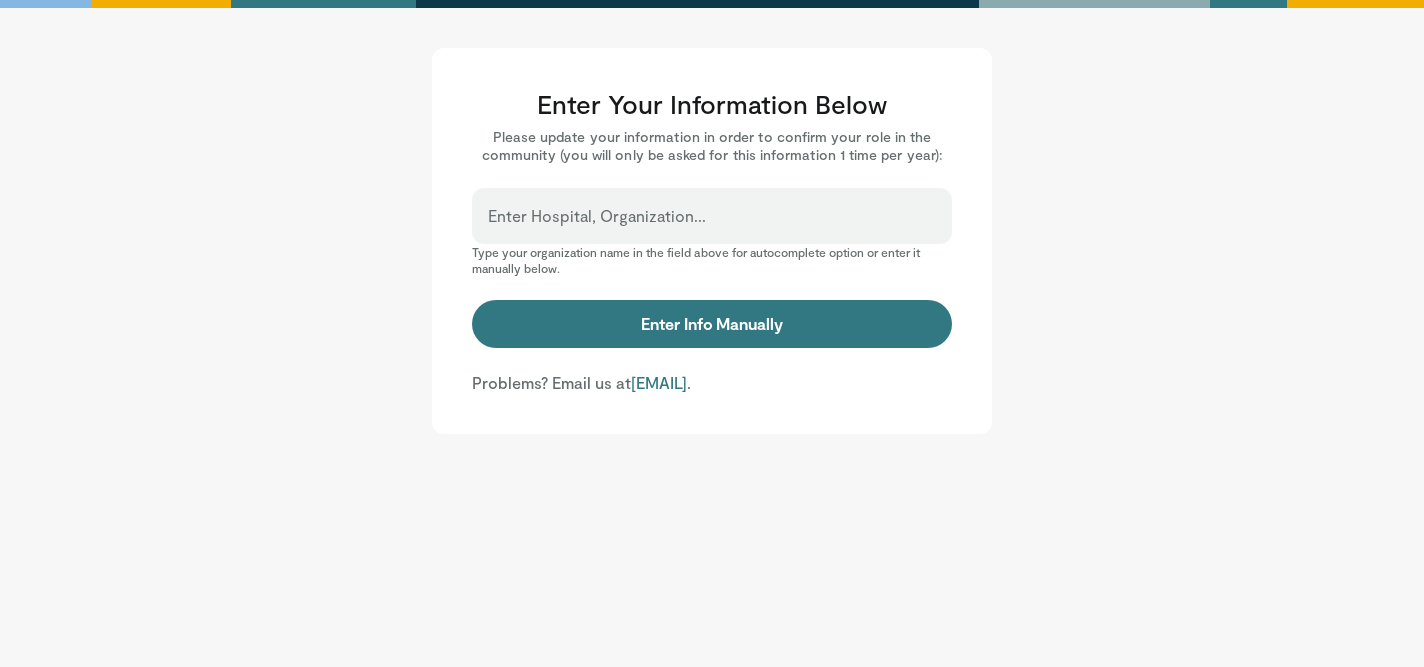click on "Enter Hospital, Organization..." at bounding box center (712, 216) 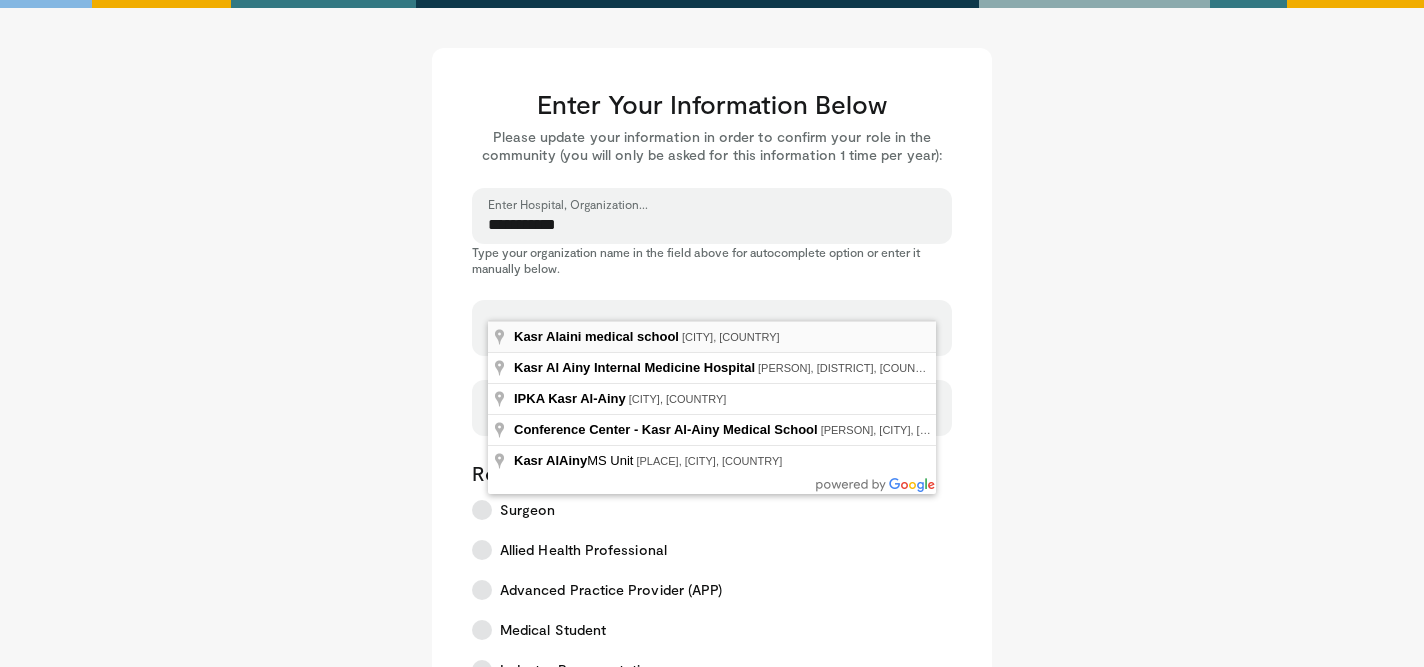 type on "**********" 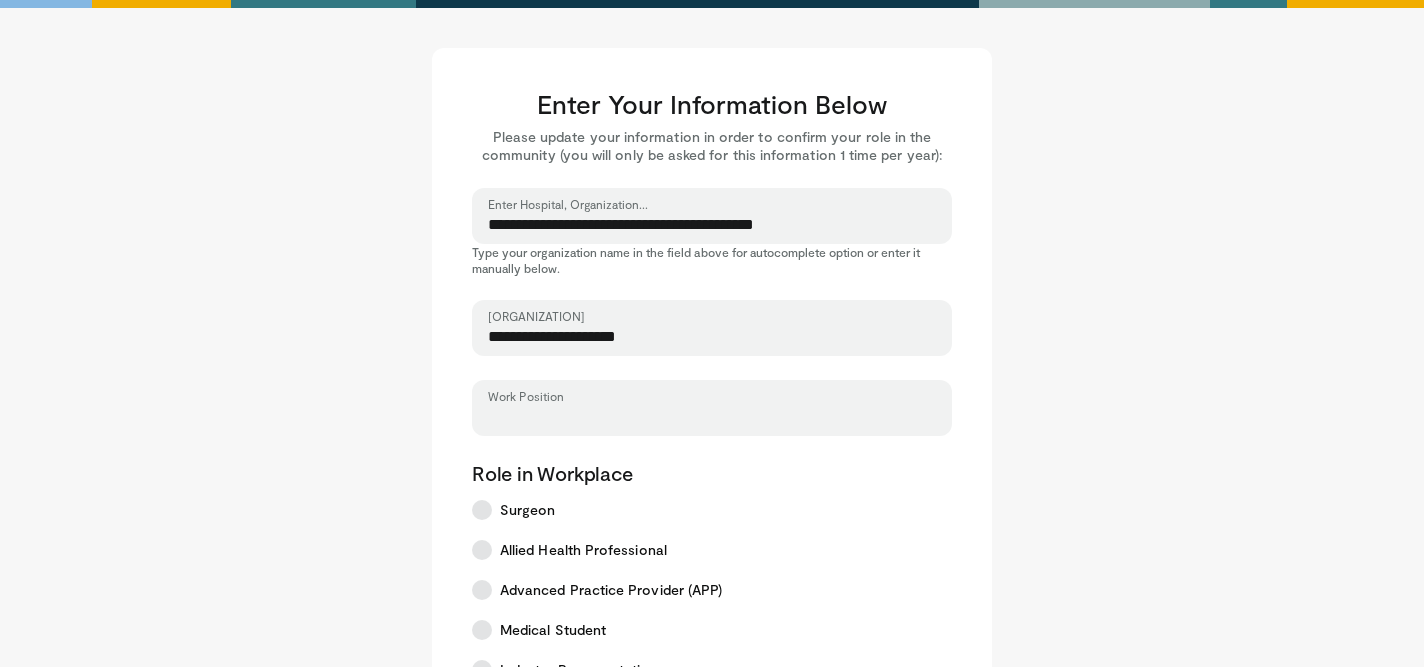 click on "Work Position" at bounding box center (712, 417) 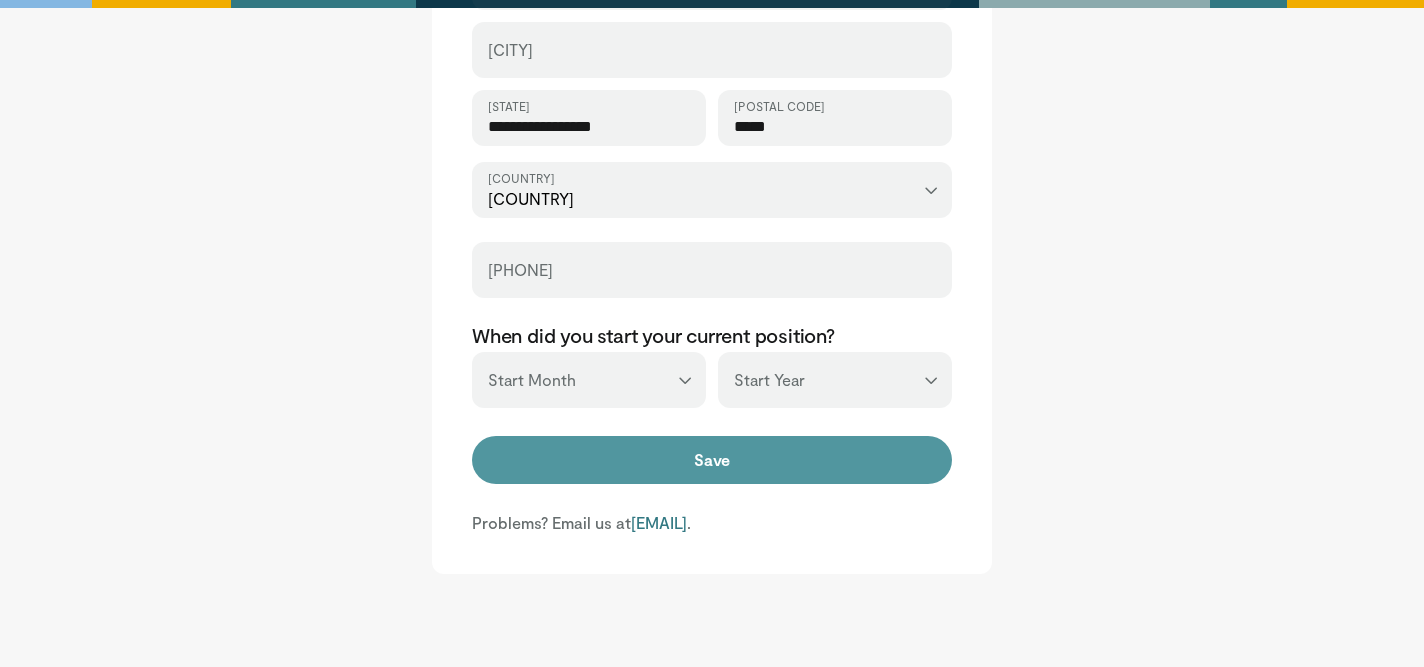 scroll, scrollTop: 762, scrollLeft: 0, axis: vertical 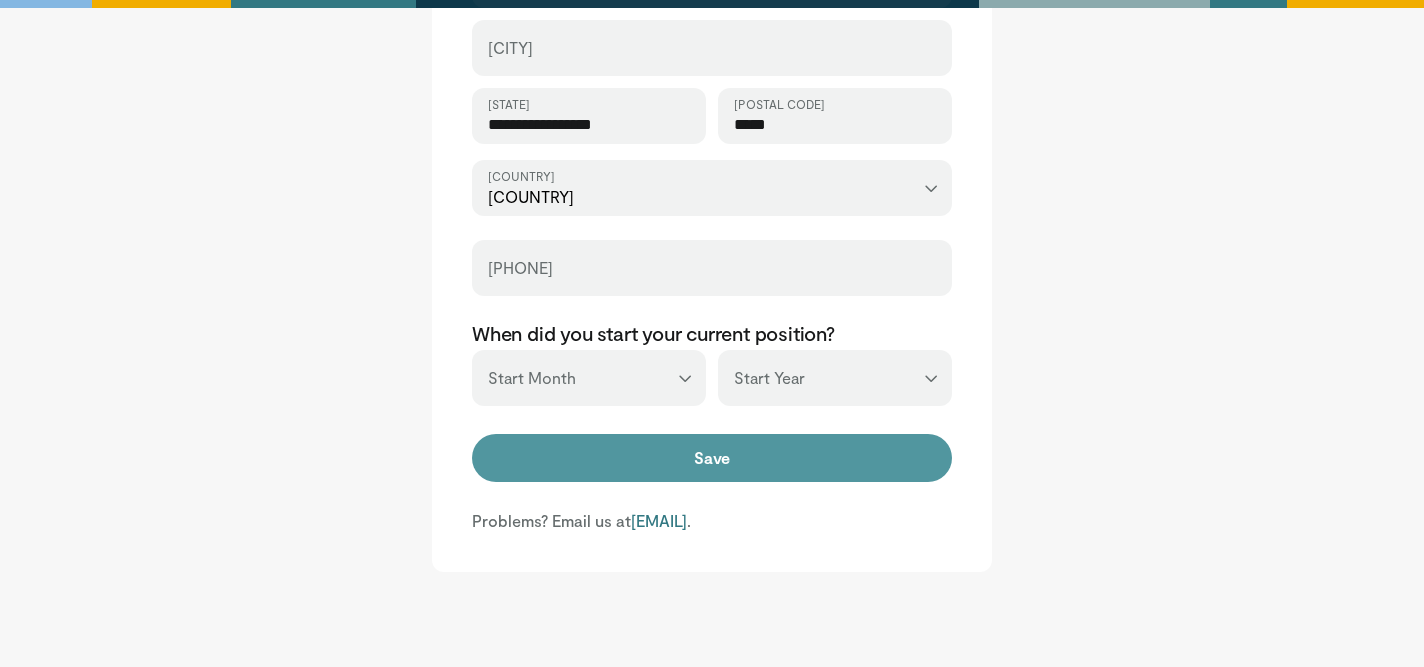 type on "*********" 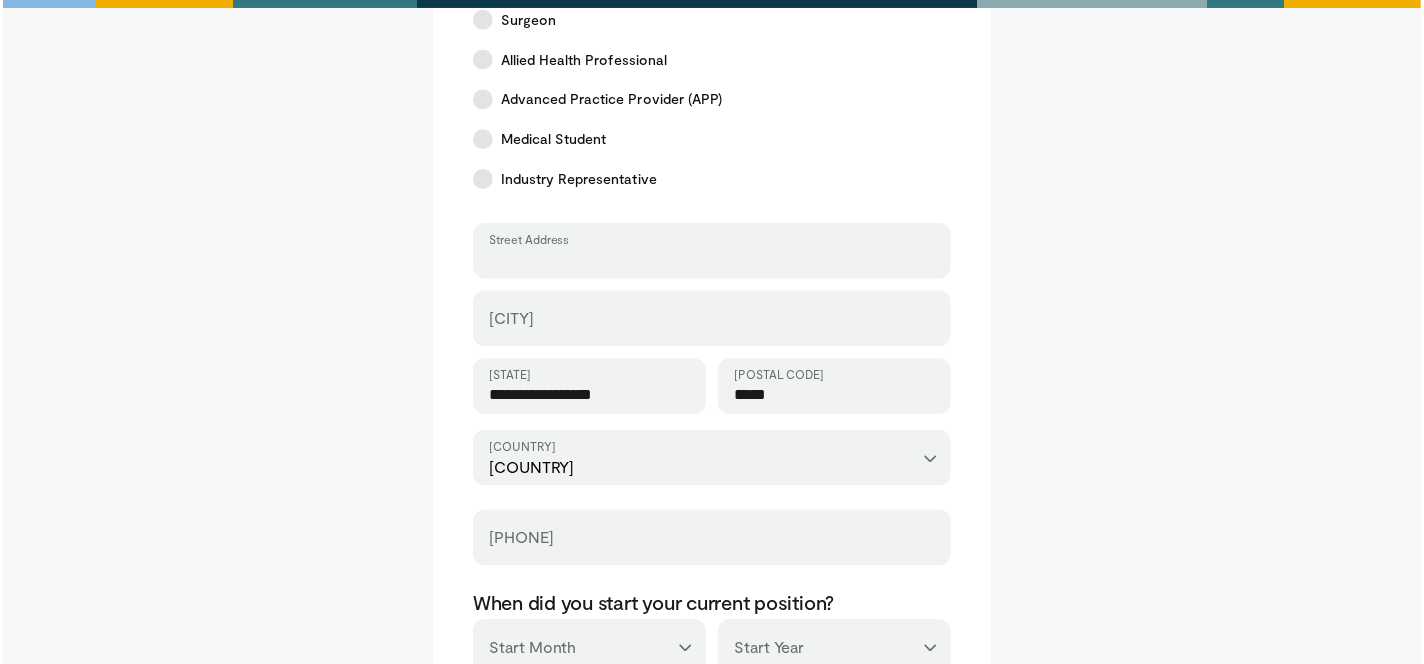 scroll, scrollTop: 488, scrollLeft: 0, axis: vertical 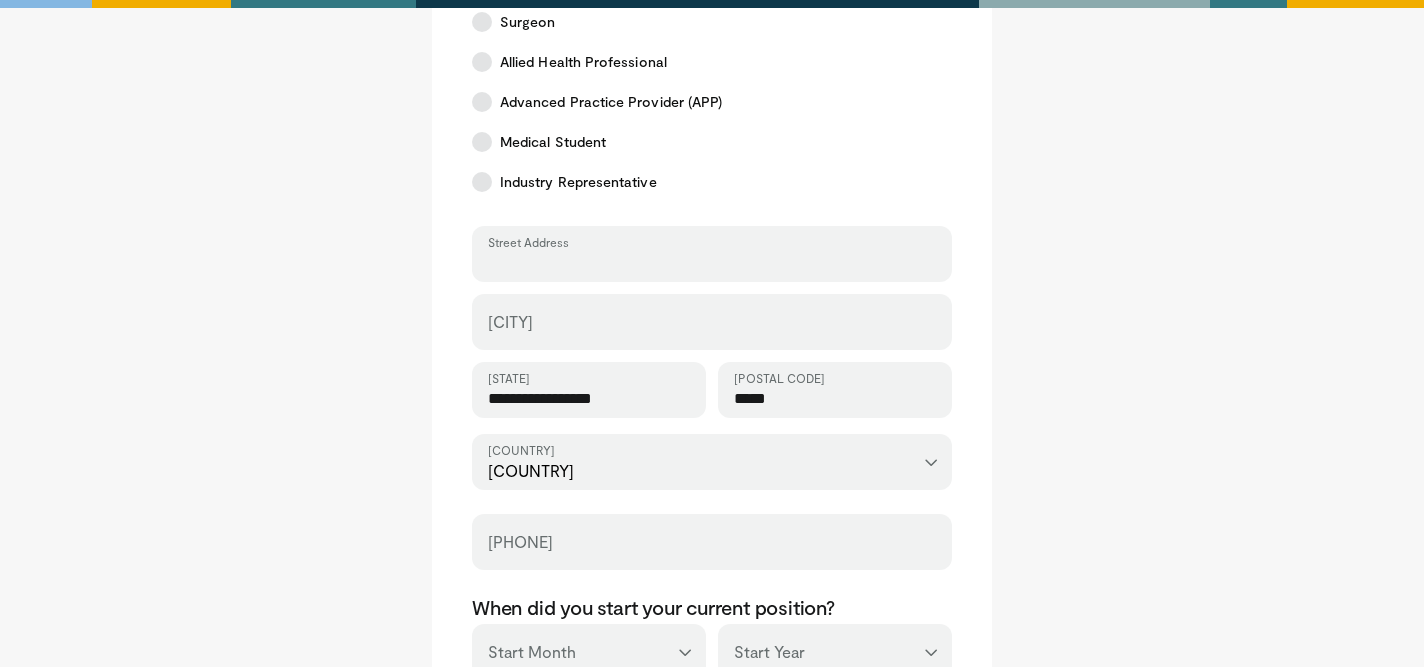 click on "Street Address" at bounding box center [712, 263] 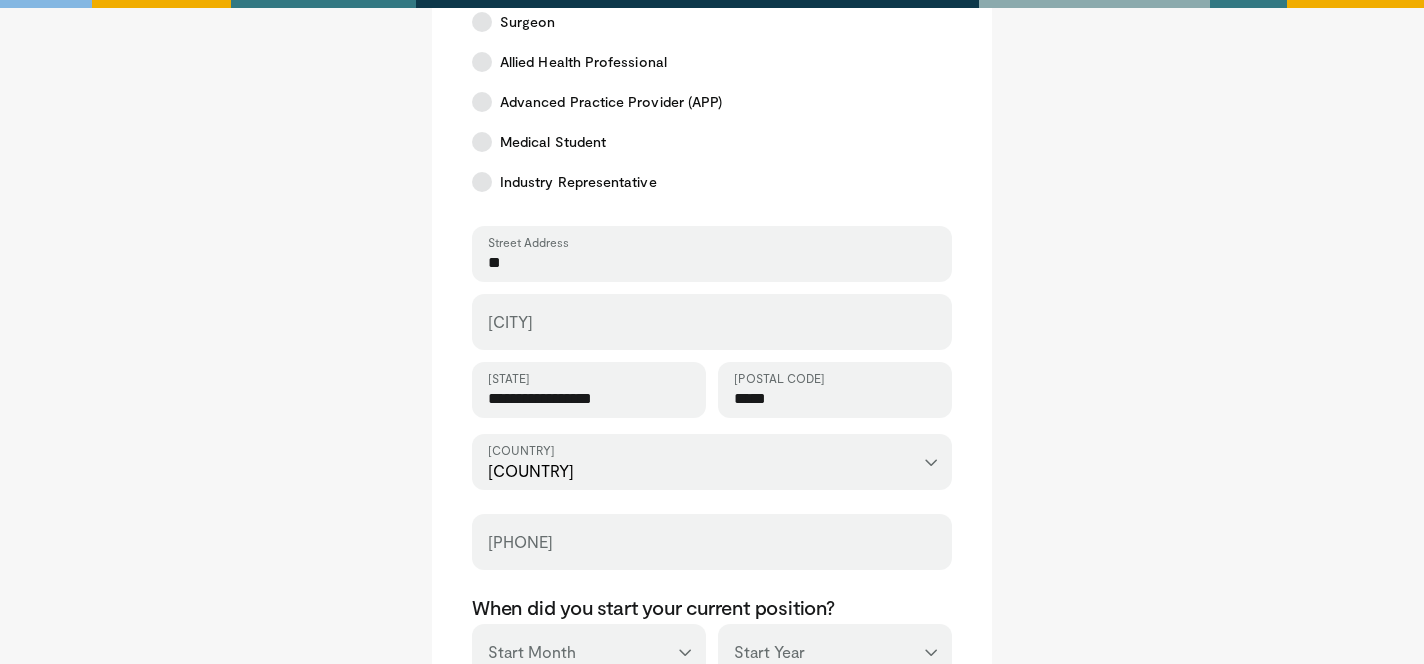type on "**" 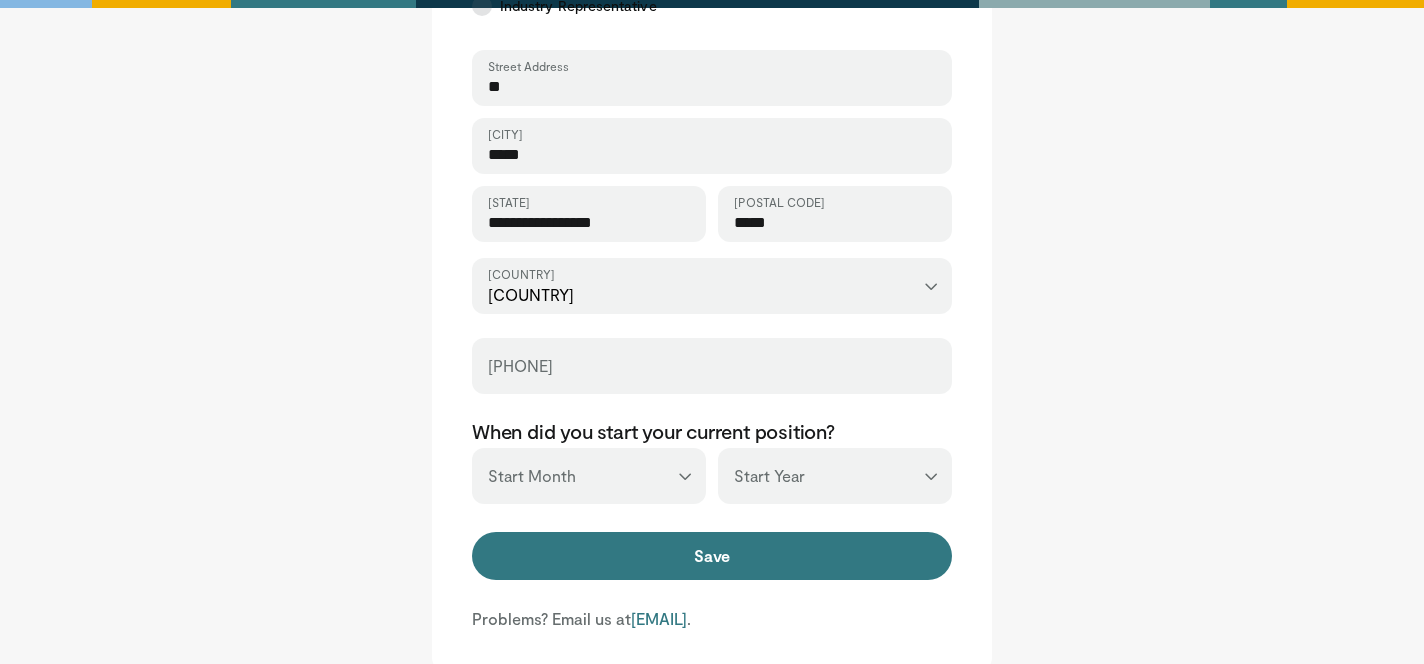 scroll, scrollTop: 680, scrollLeft: 0, axis: vertical 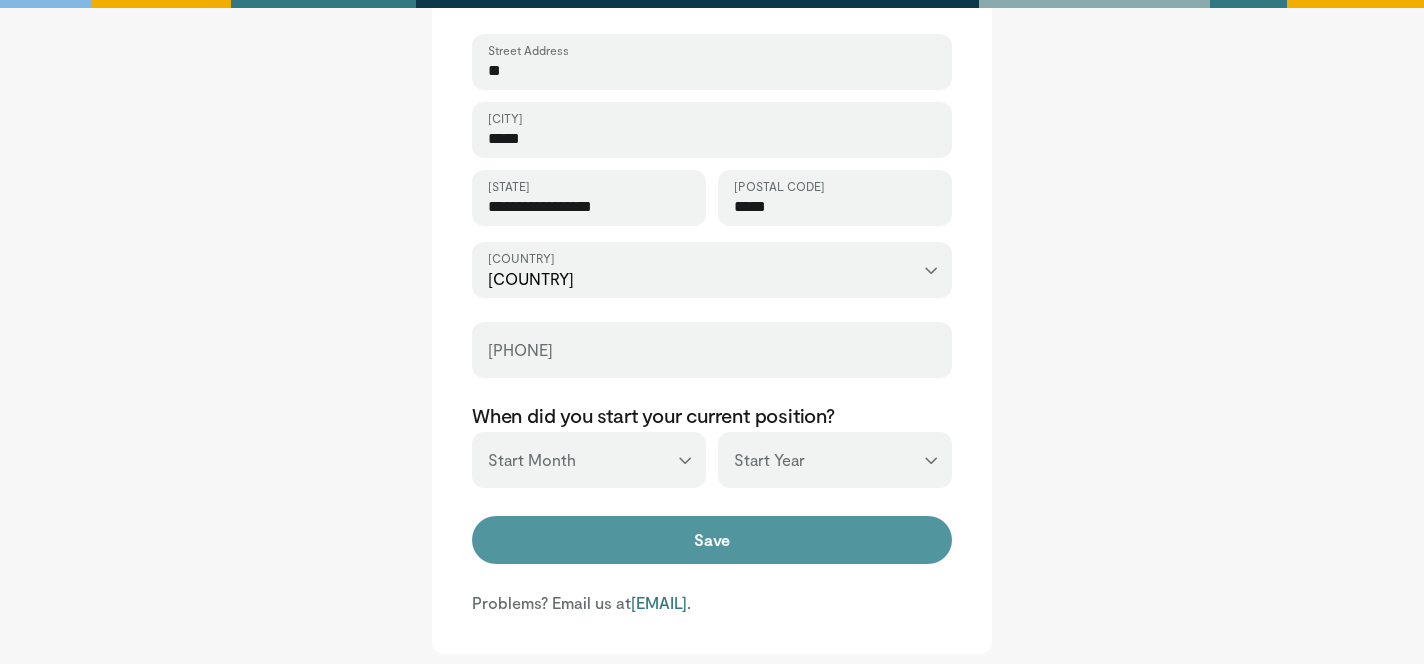 type on "*****" 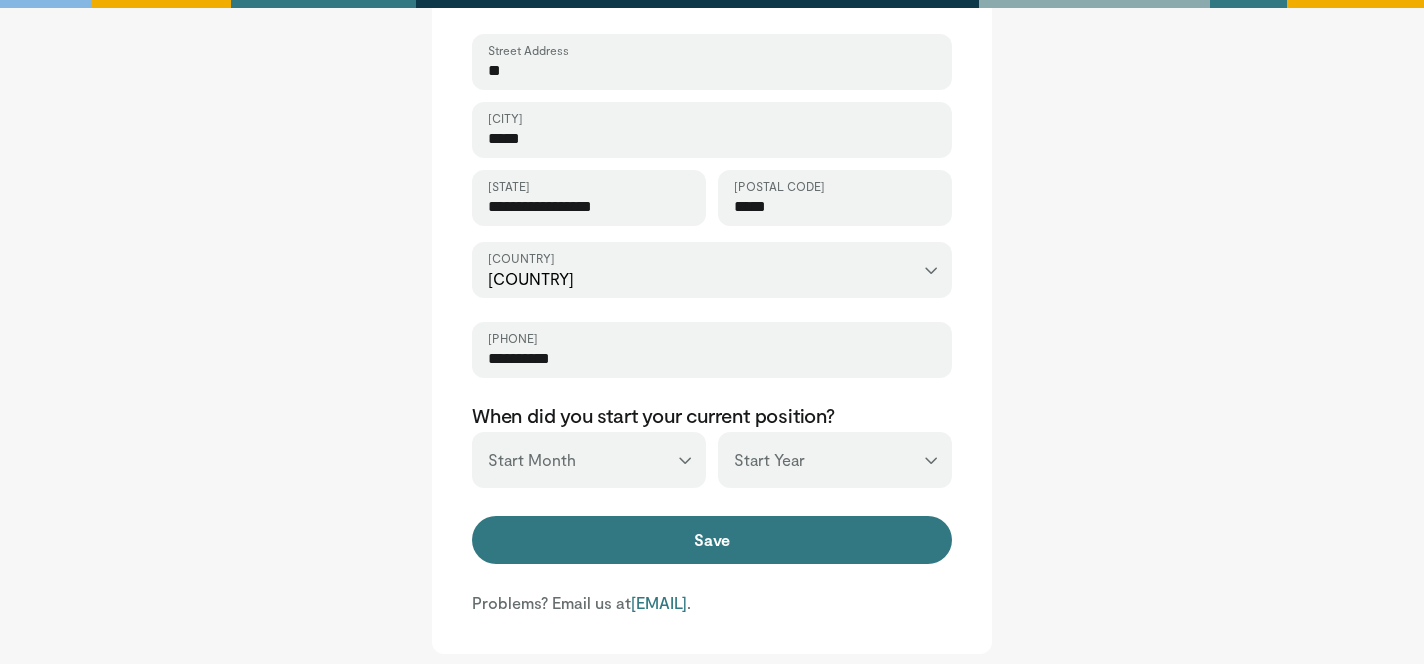 type on "**********" 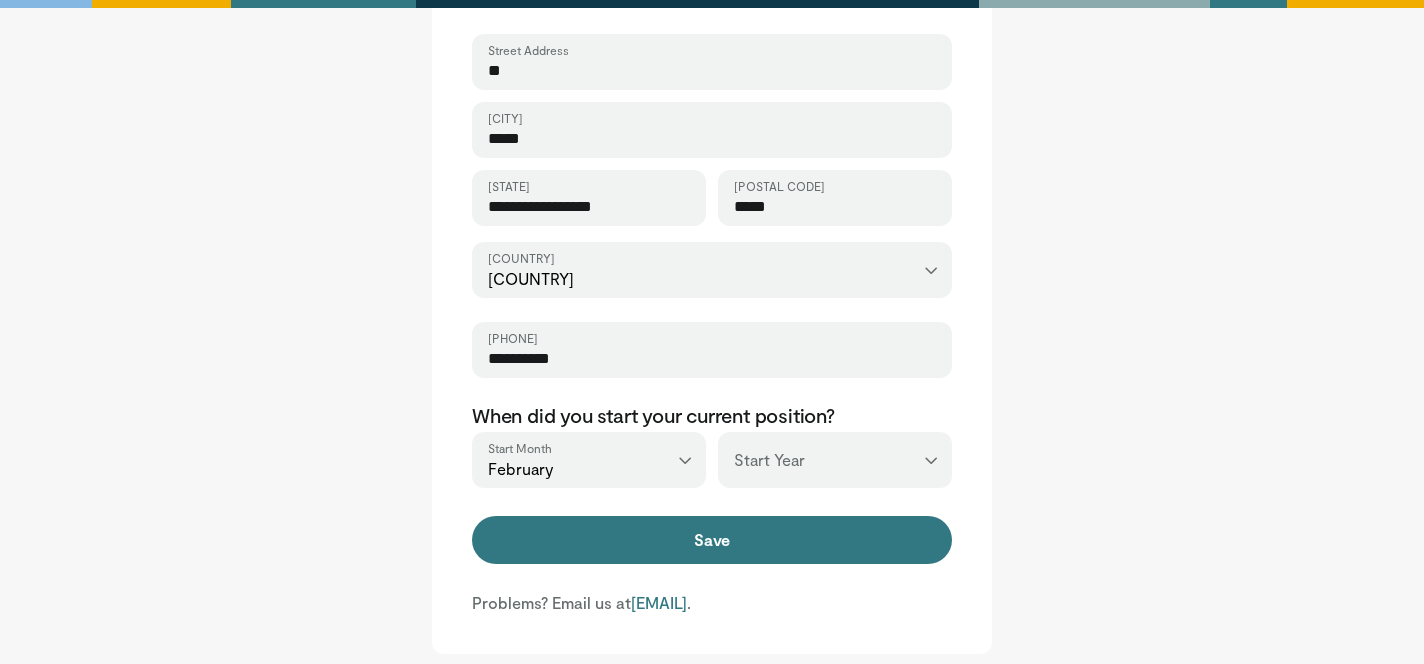 select on "****" 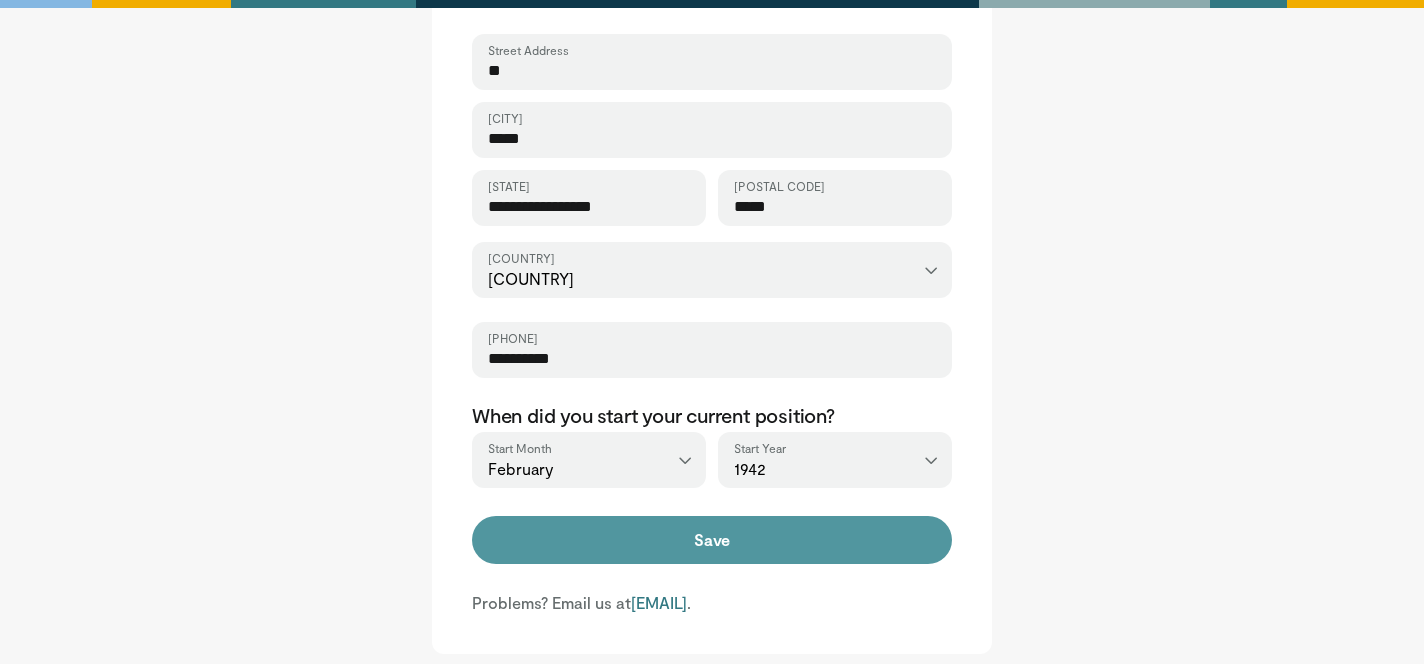 click on "Save" at bounding box center [712, 540] 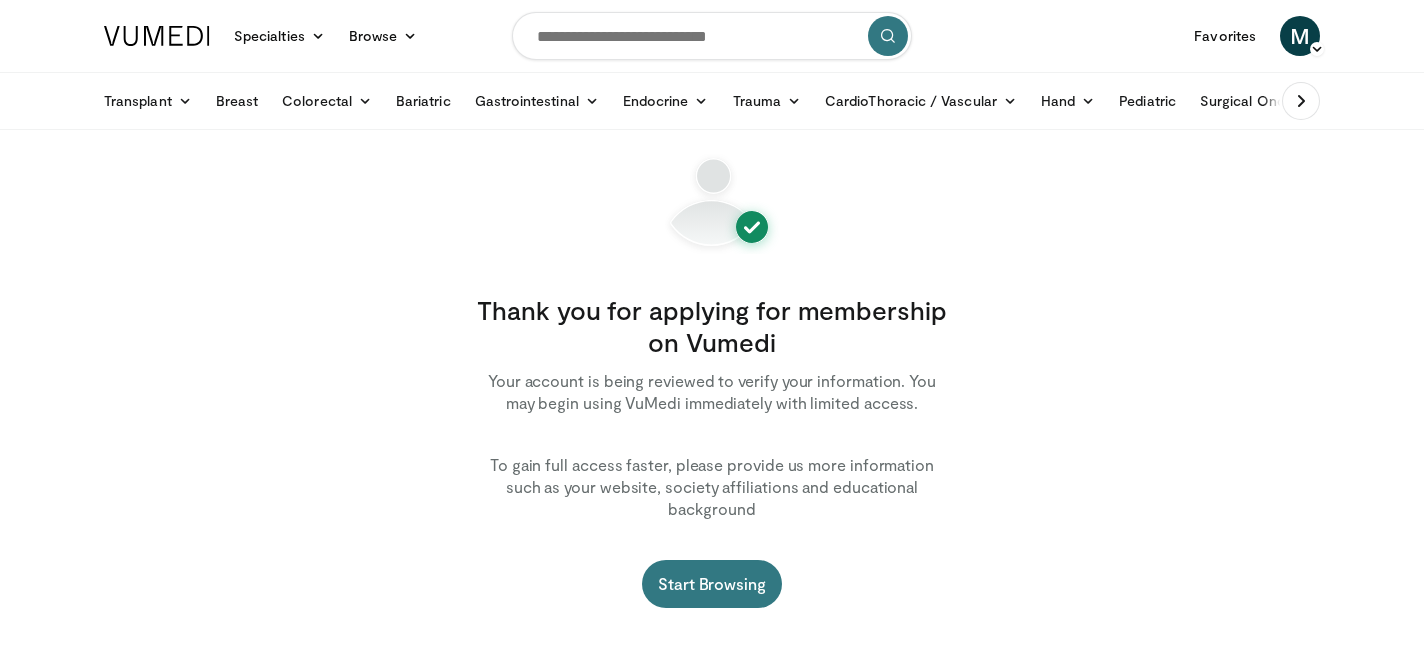 scroll, scrollTop: 0, scrollLeft: 0, axis: both 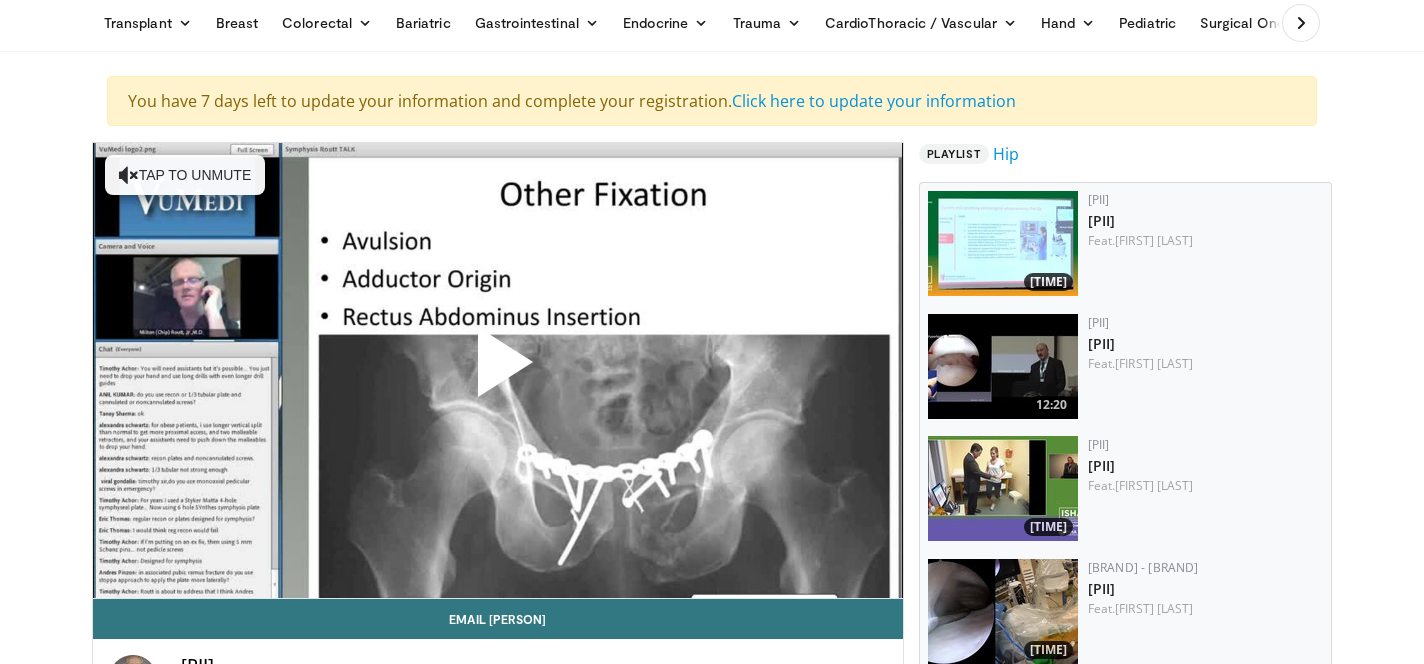 click at bounding box center [498, 370] 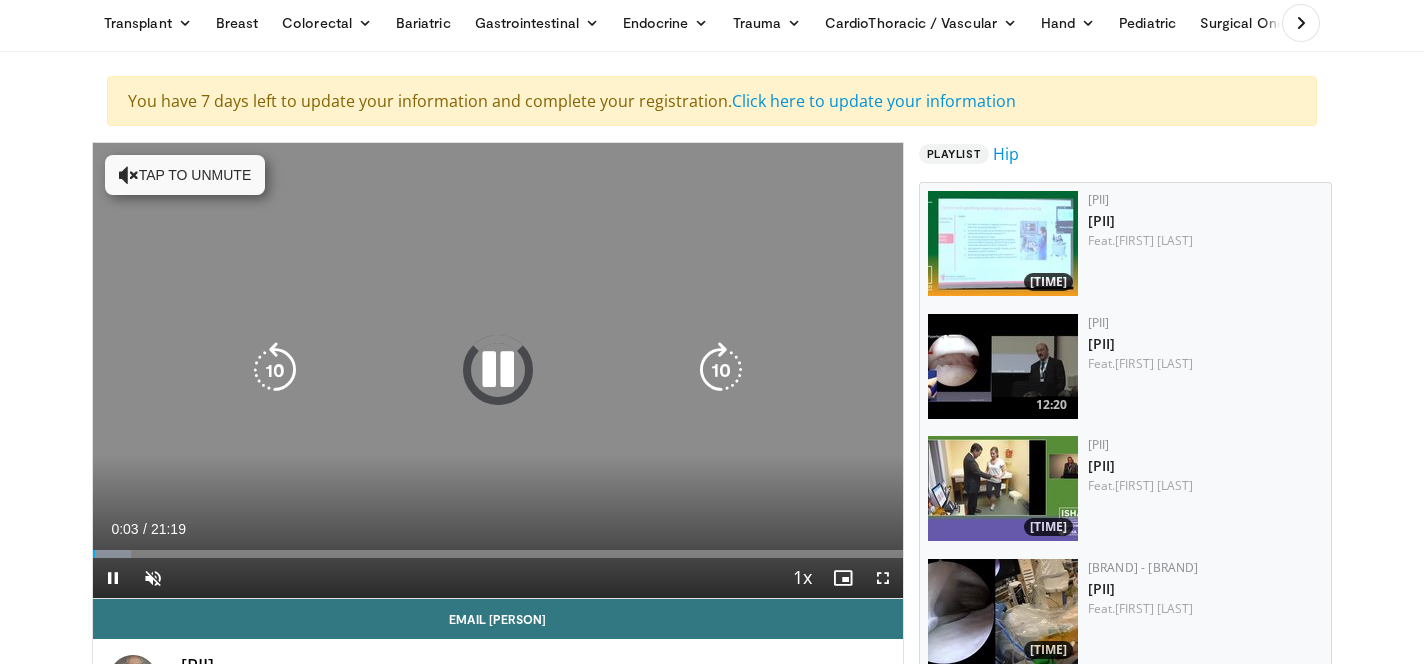 click at bounding box center (721, 370) 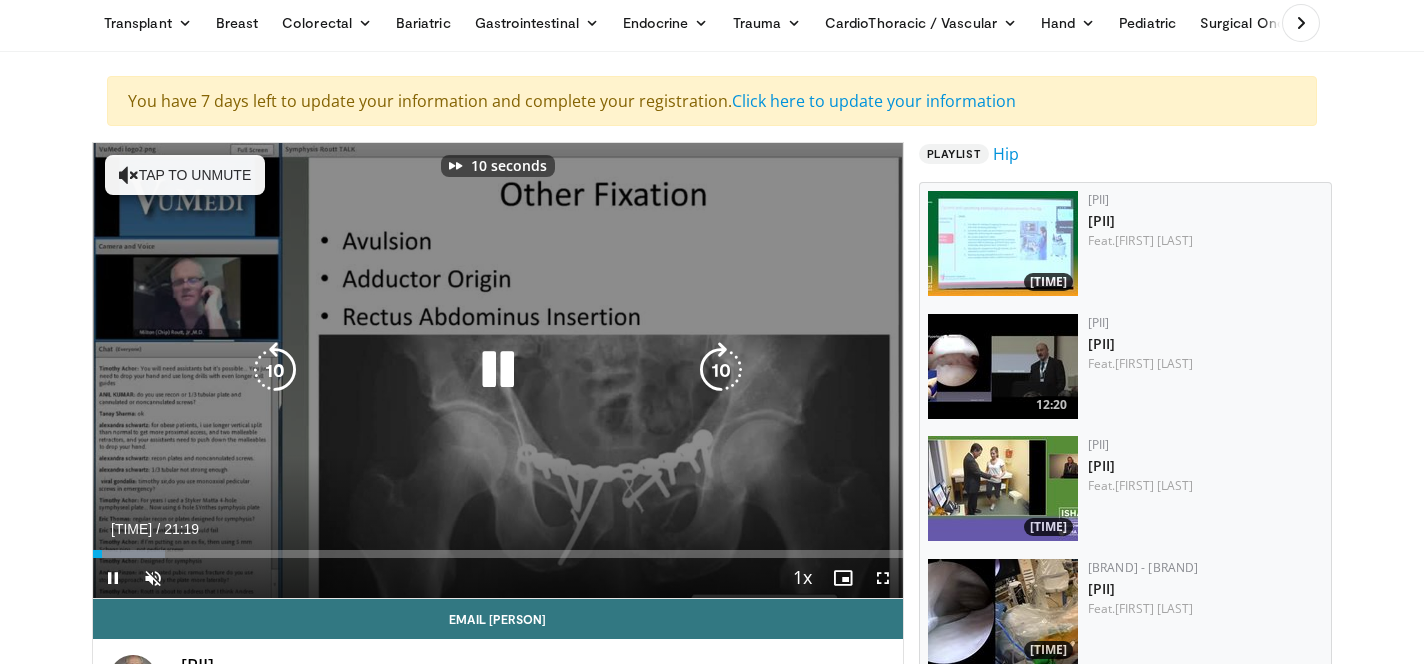 click at bounding box center [129, 175] 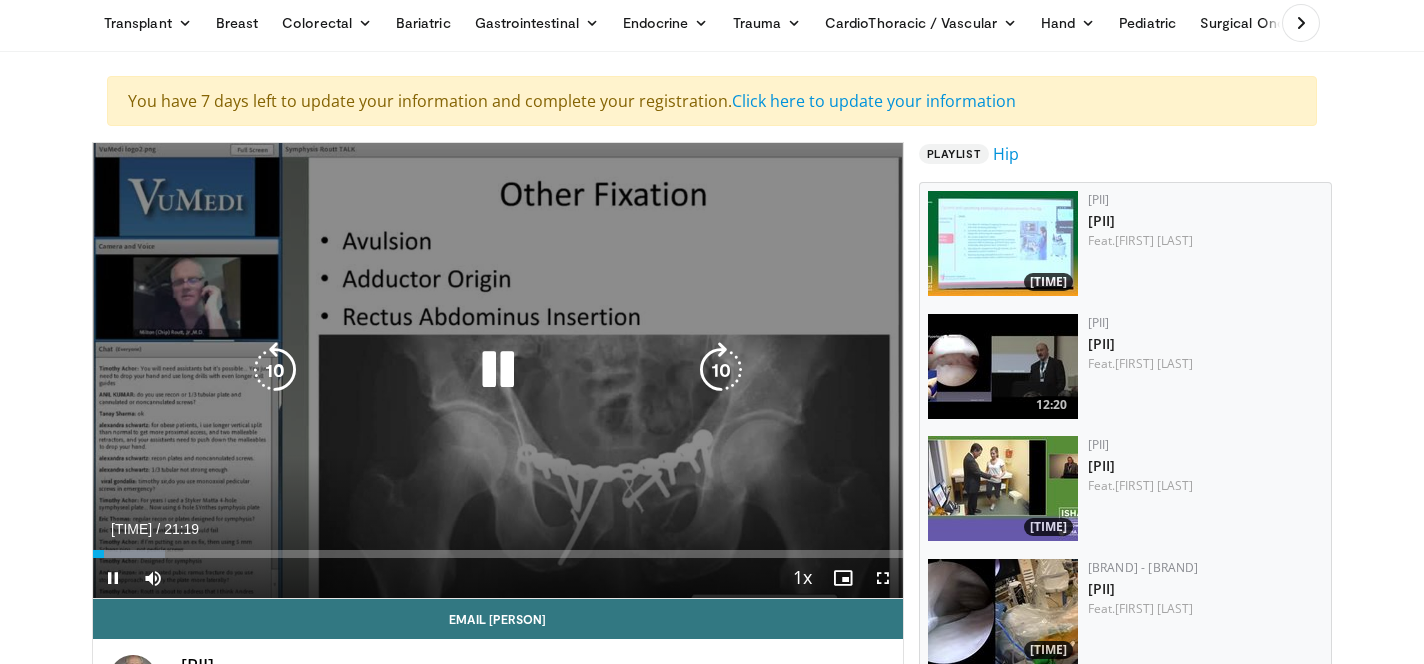 click at bounding box center (721, 370) 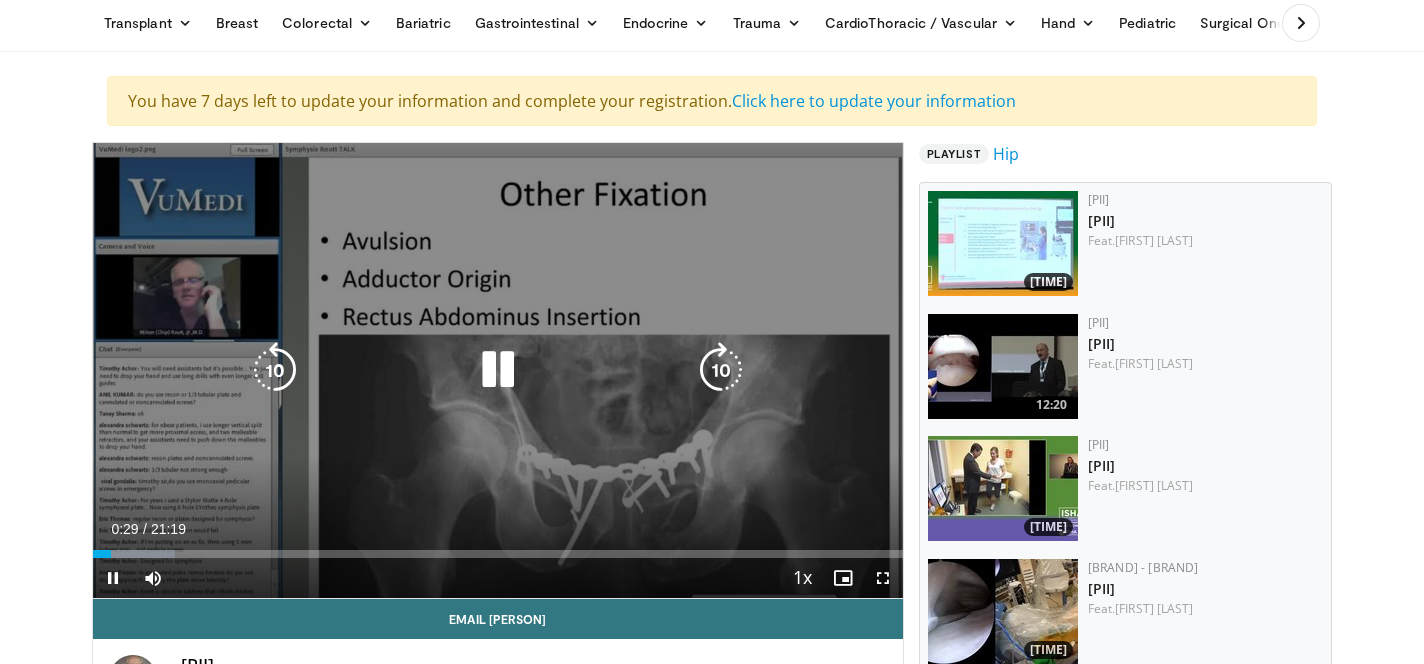 click on "10 seconds
Tap to unmute" at bounding box center [498, 370] 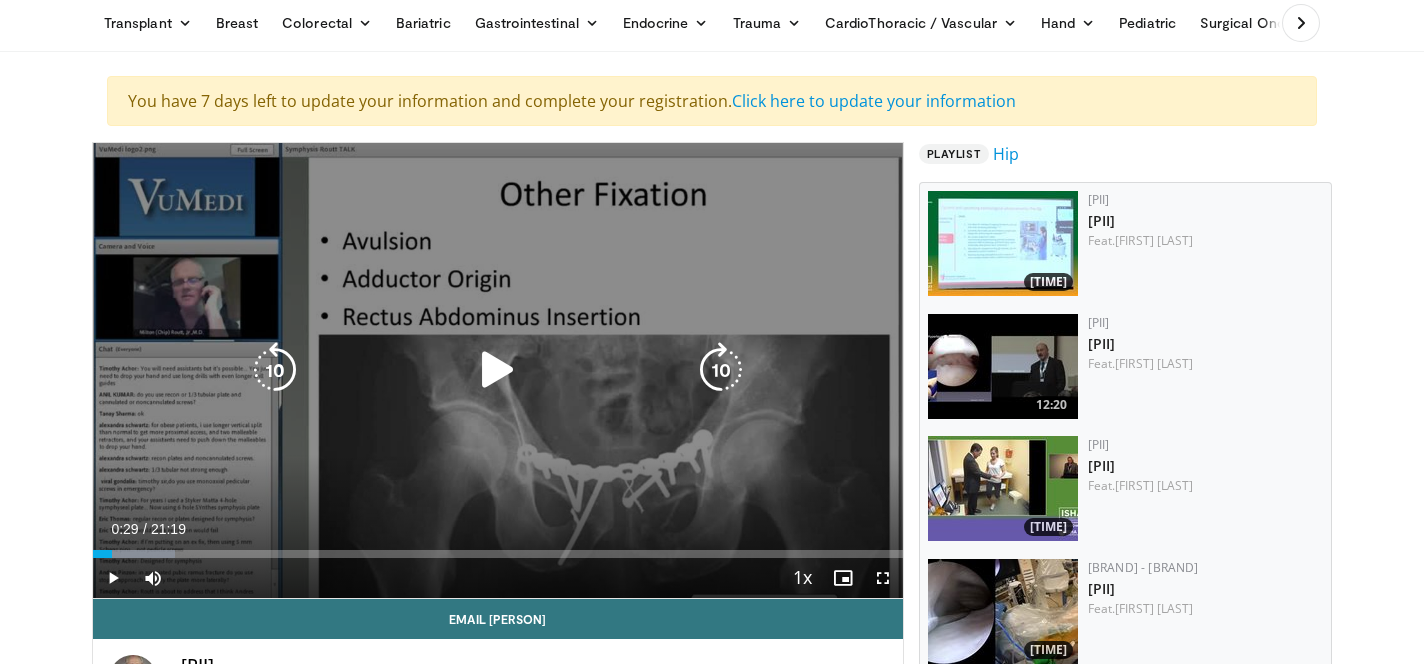 click at bounding box center (721, 370) 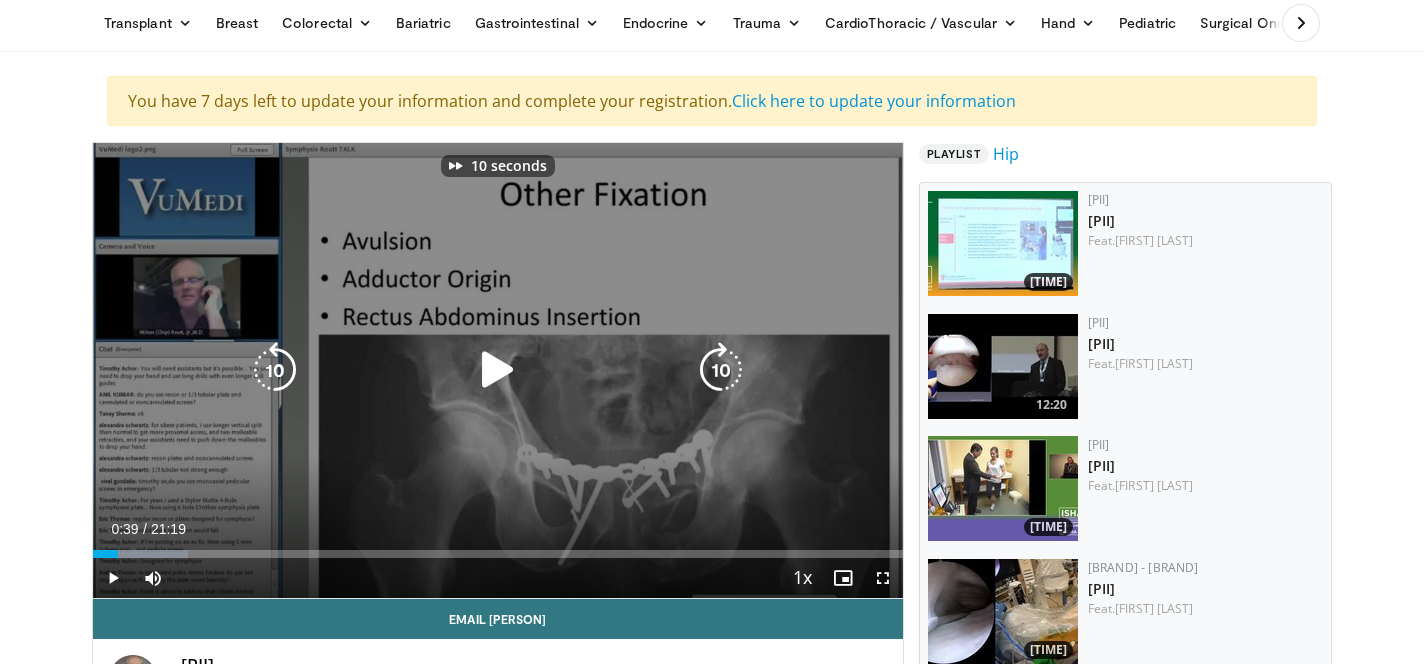click at bounding box center [721, 370] 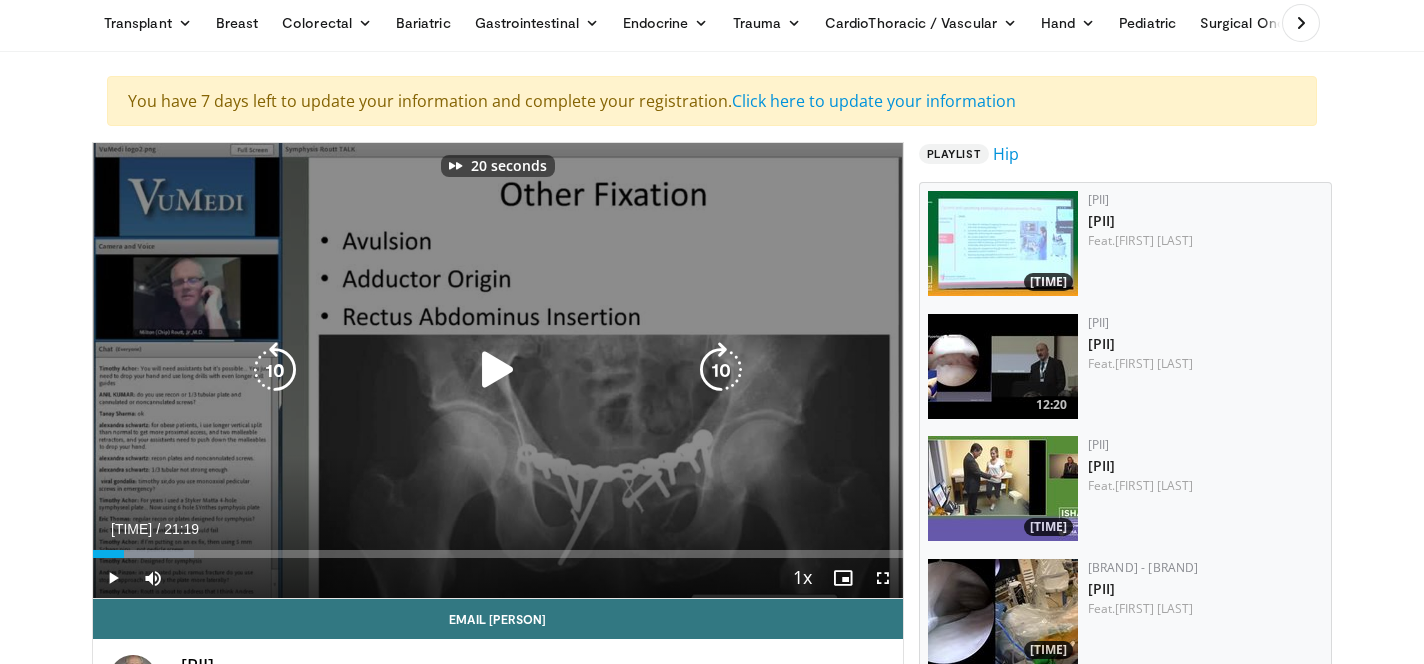 click at bounding box center [721, 370] 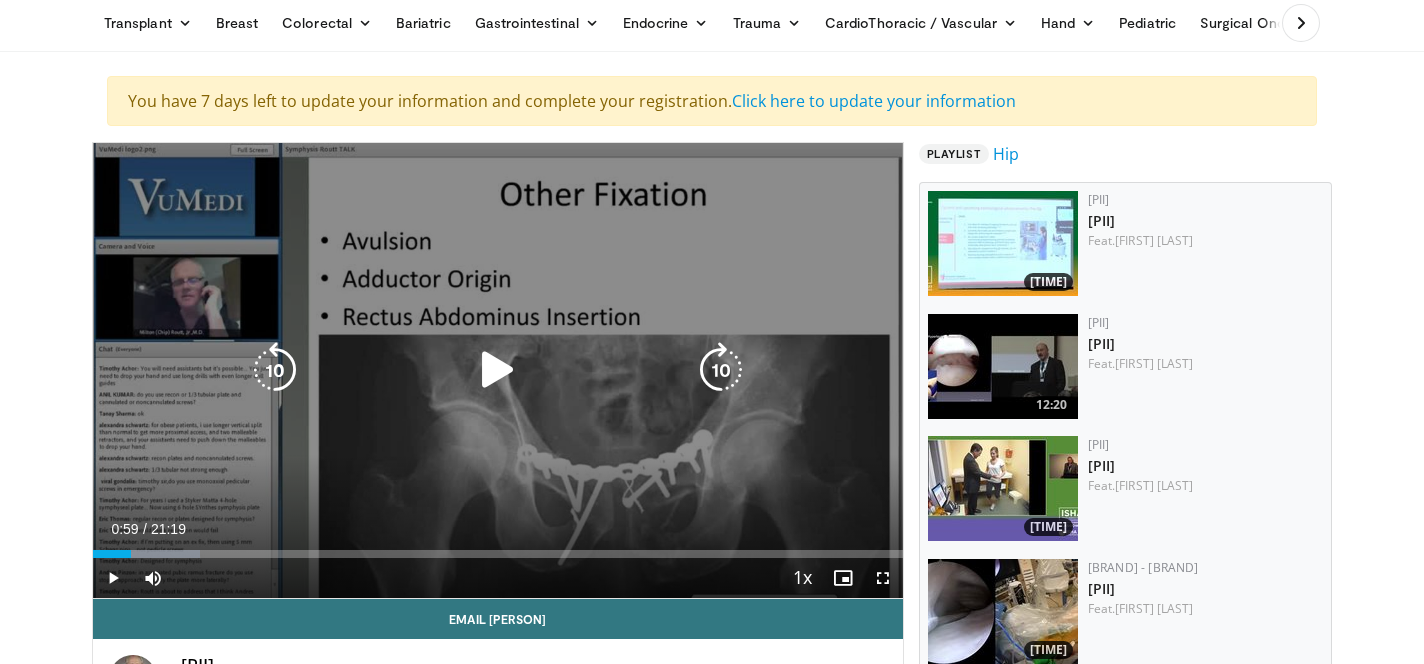 click at bounding box center (721, 370) 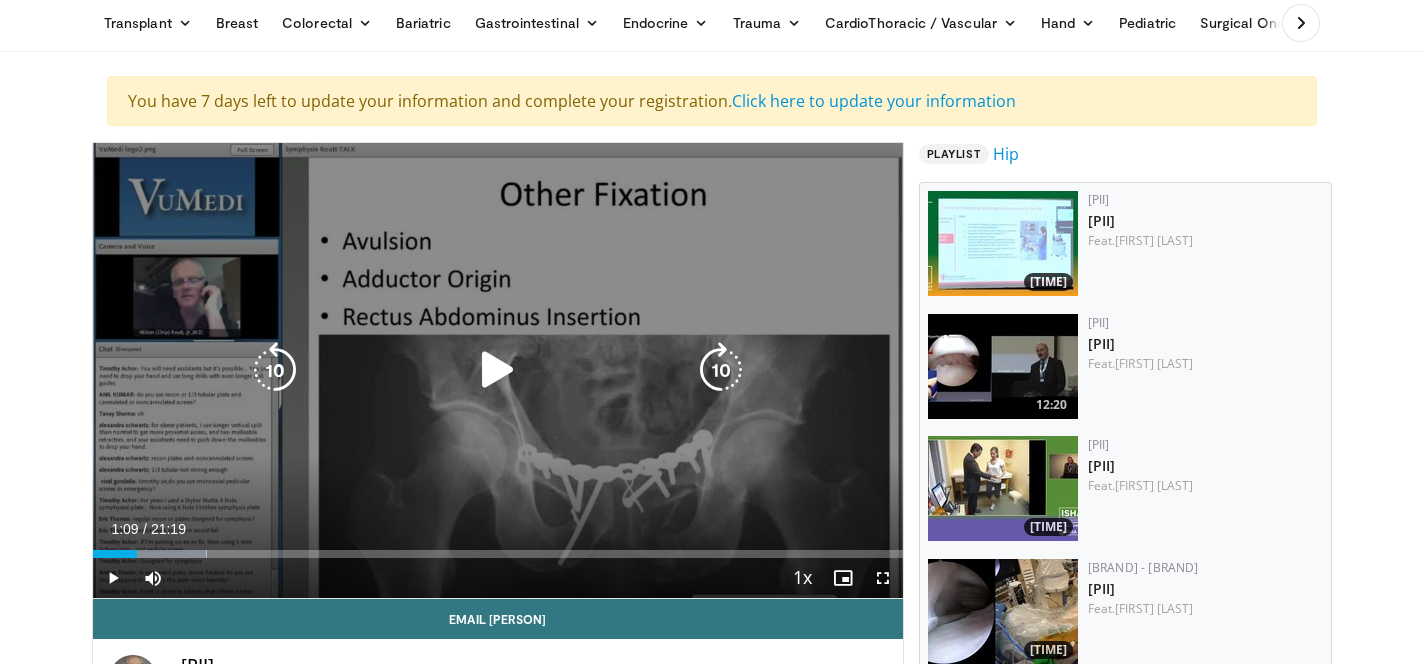 click at bounding box center [721, 370] 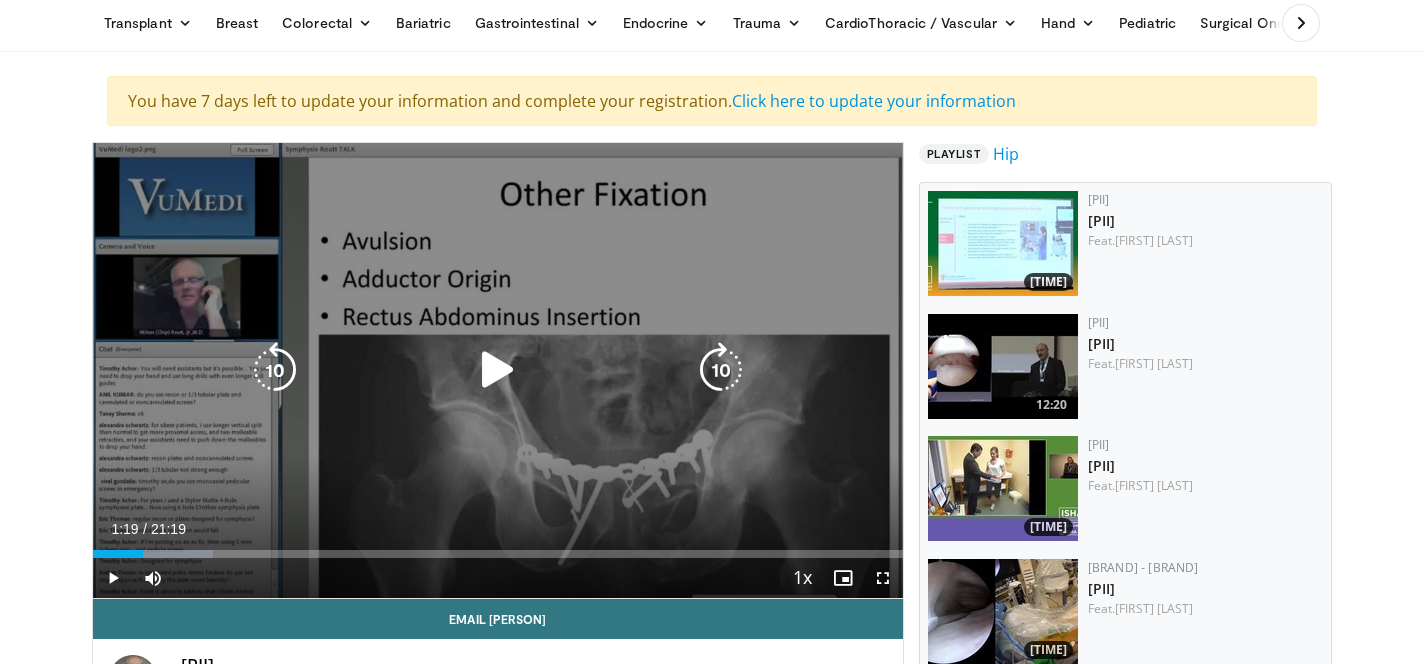 click at bounding box center [498, 370] 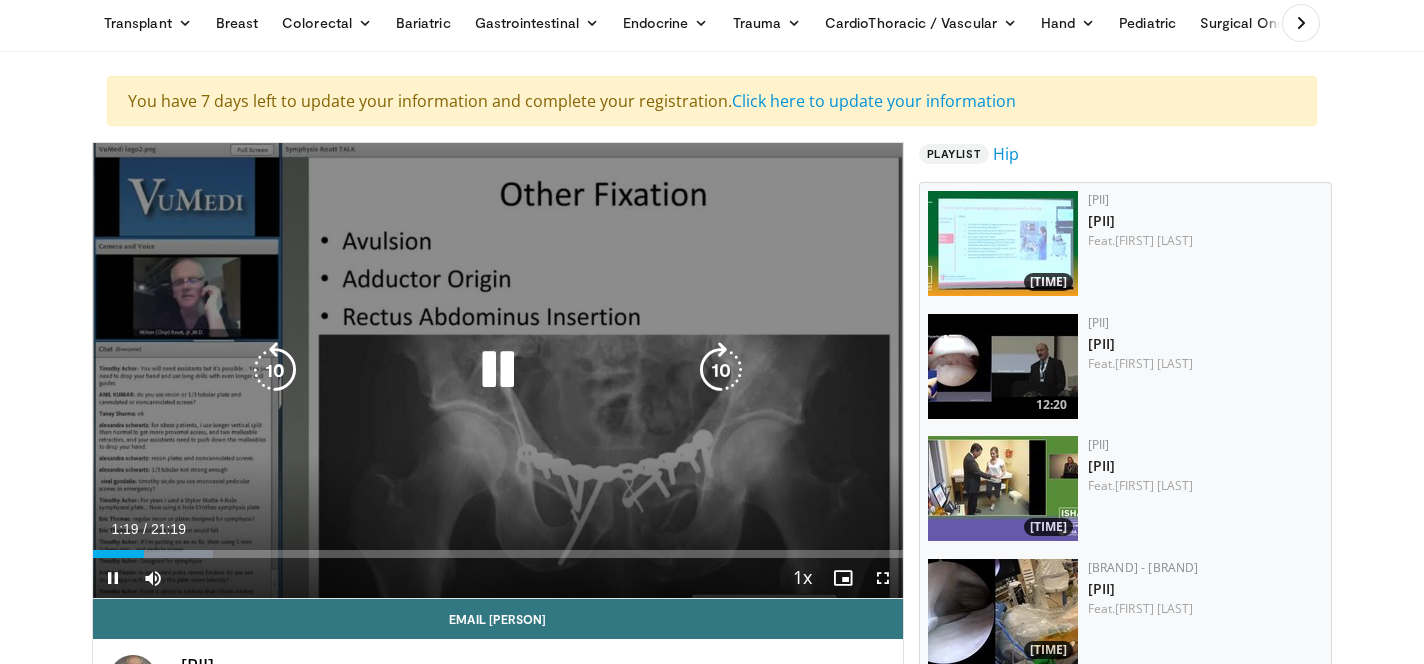 click on "10 seconds
Tap to unmute" at bounding box center (498, 370) 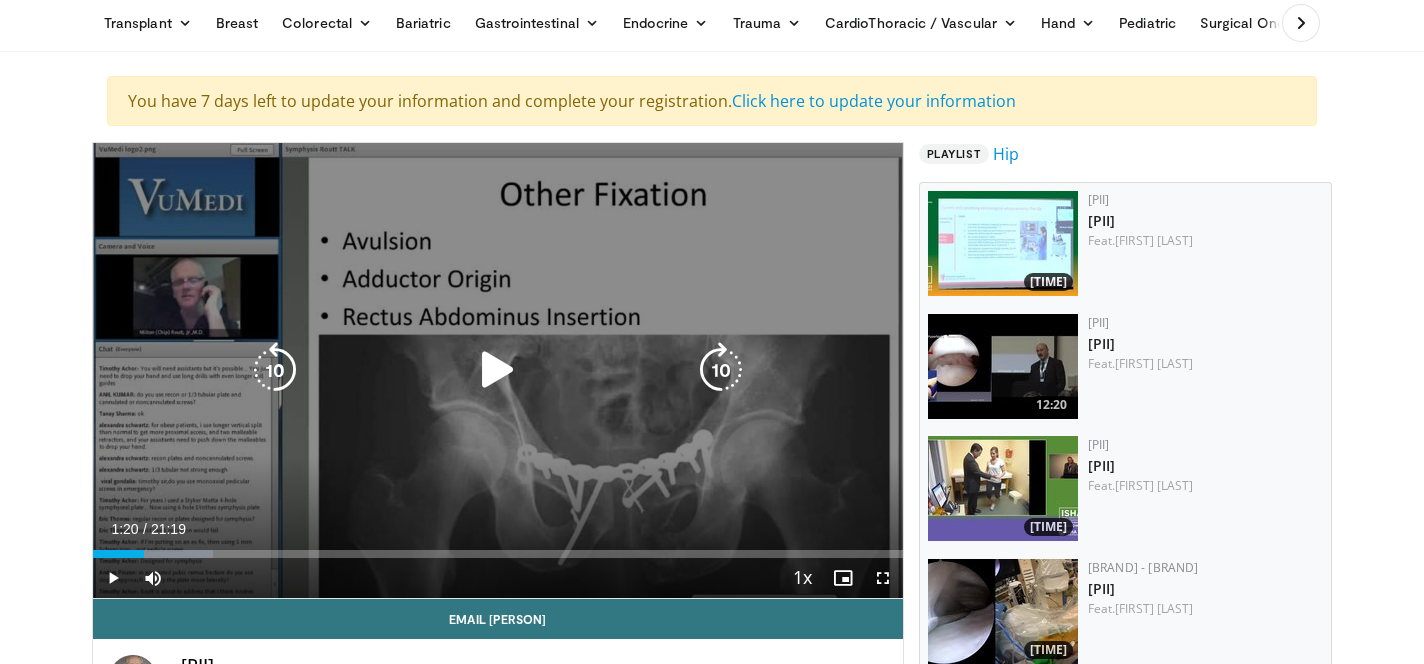 click on "10 seconds
Tap to unmute" at bounding box center [498, 370] 